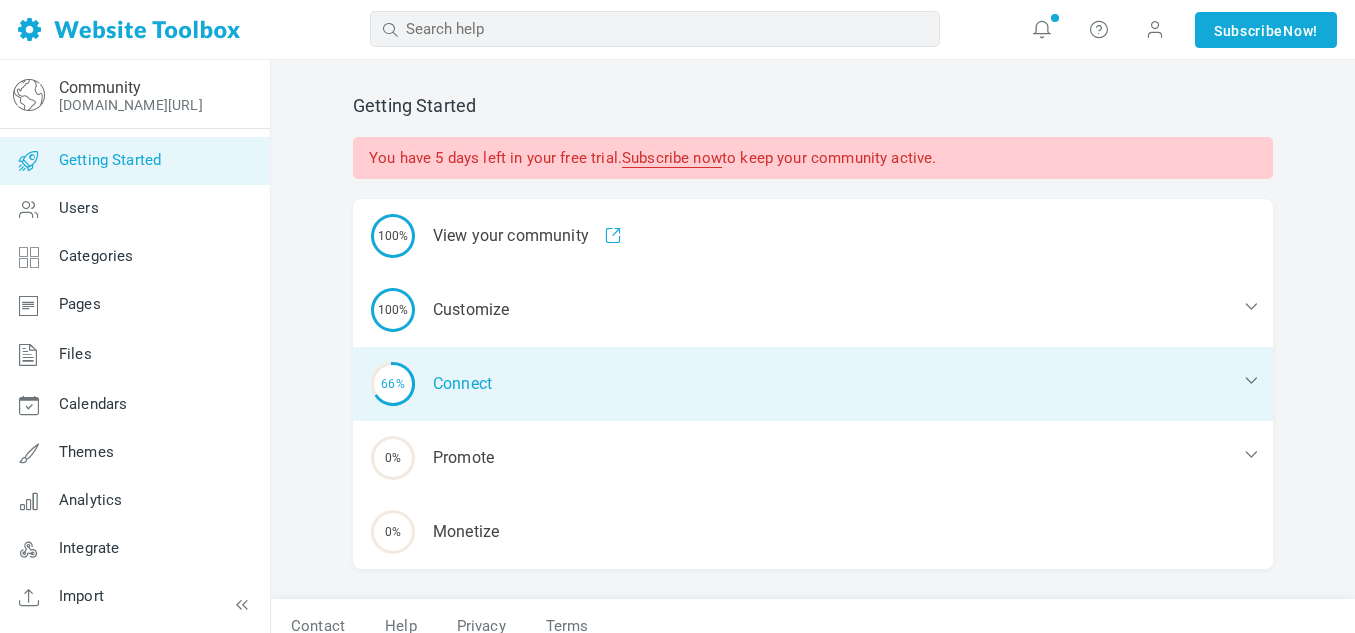 scroll, scrollTop: 0, scrollLeft: 0, axis: both 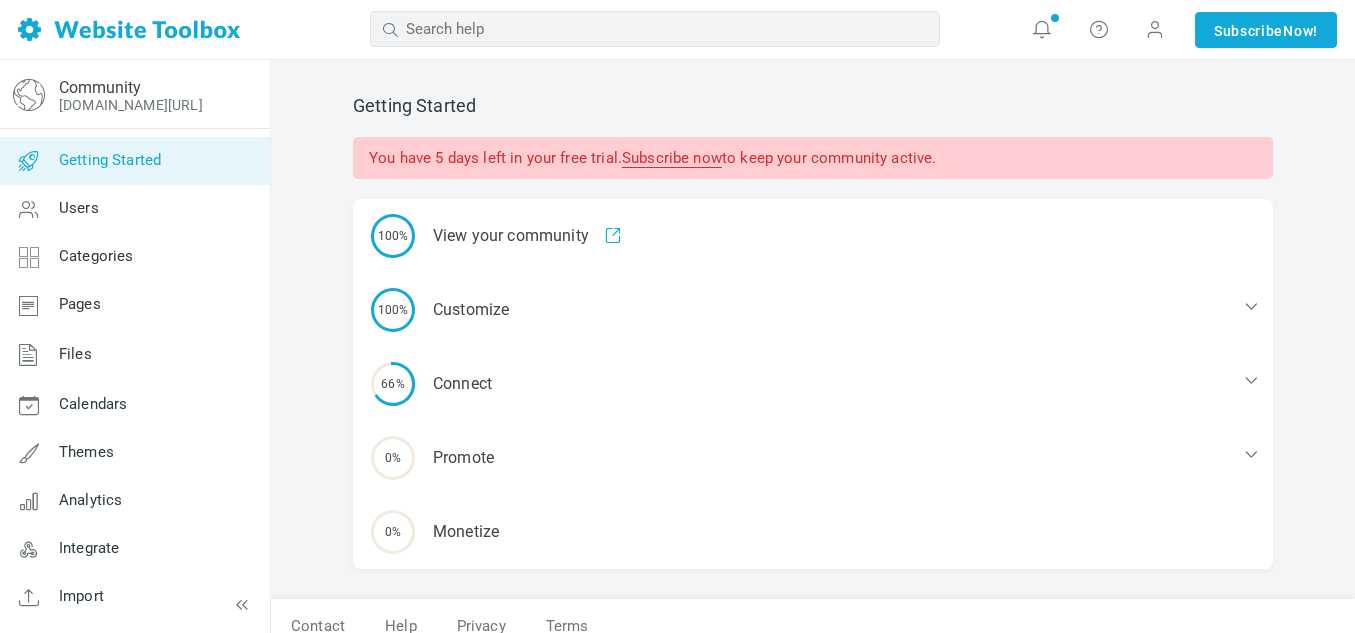 click on "Subscribe now" at bounding box center [672, 158] 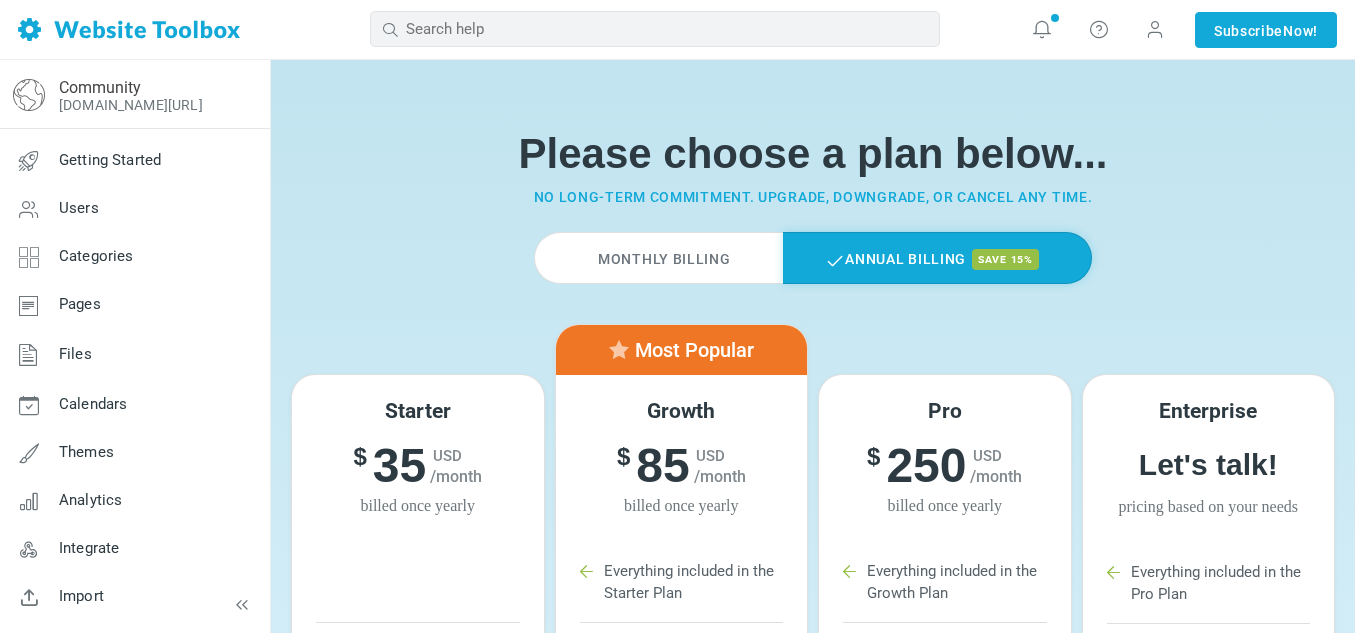 scroll, scrollTop: 0, scrollLeft: 0, axis: both 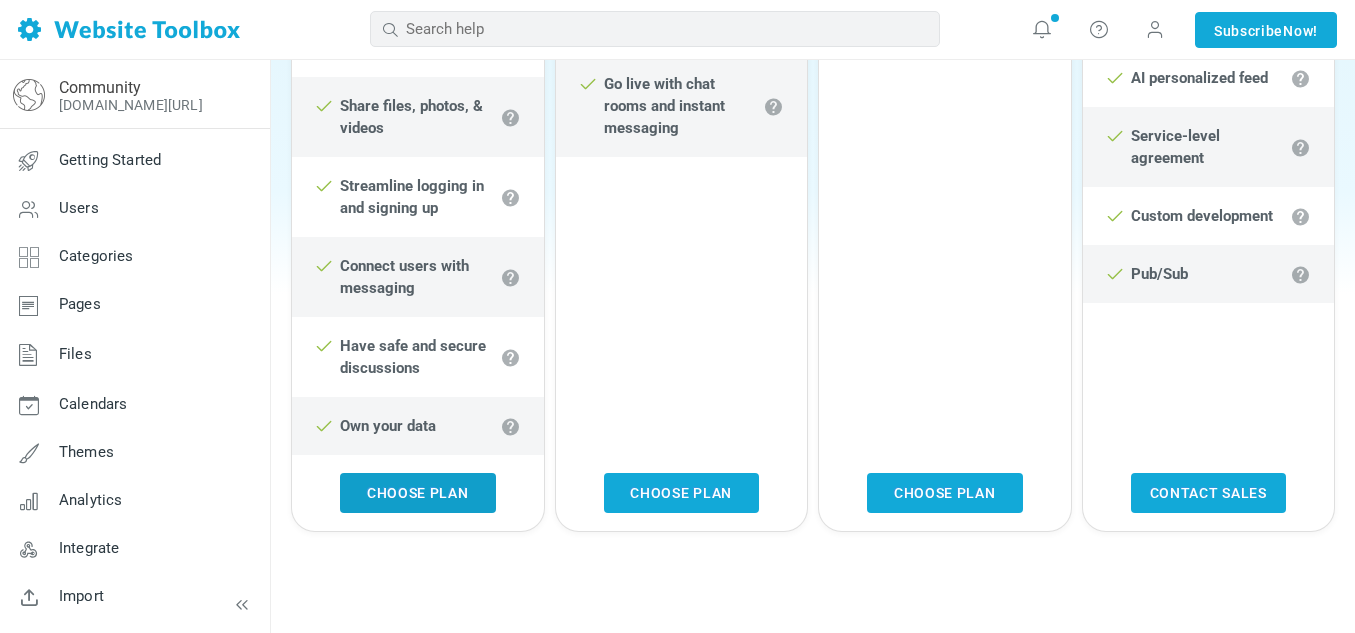 click on "Choose Plan" at bounding box center (418, 493) 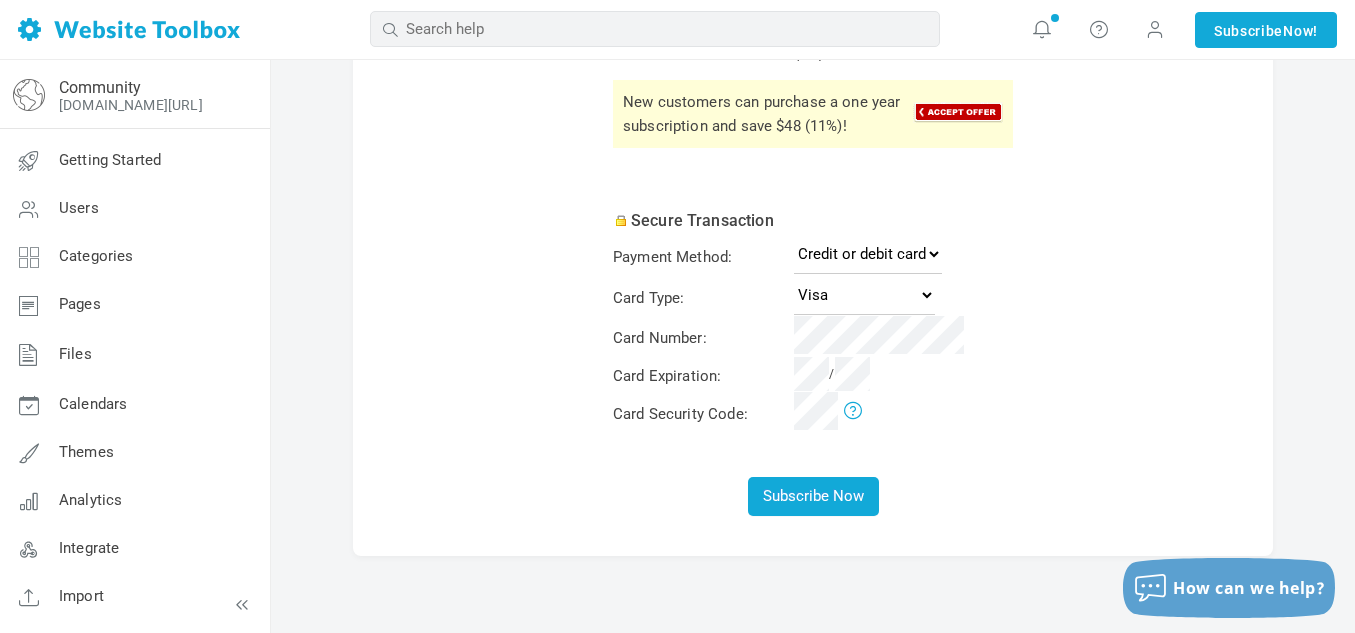 scroll, scrollTop: 208, scrollLeft: 0, axis: vertical 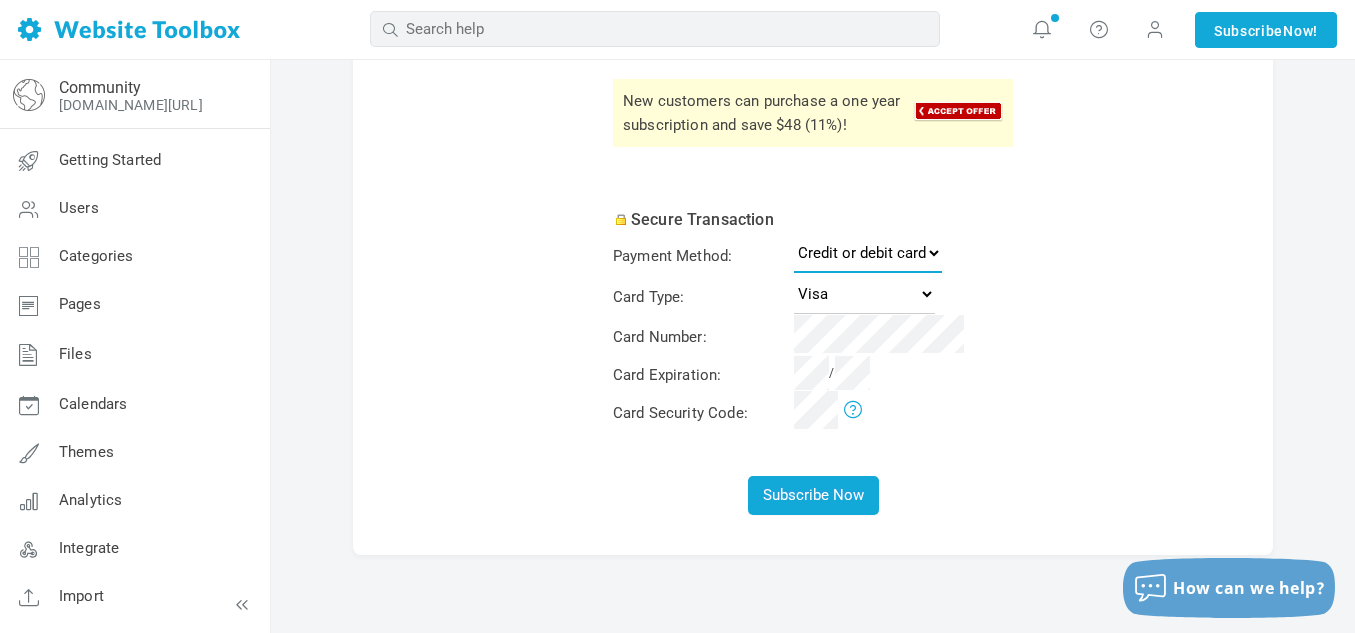 click on "Credit or debit card PayPal" at bounding box center [868, 253] 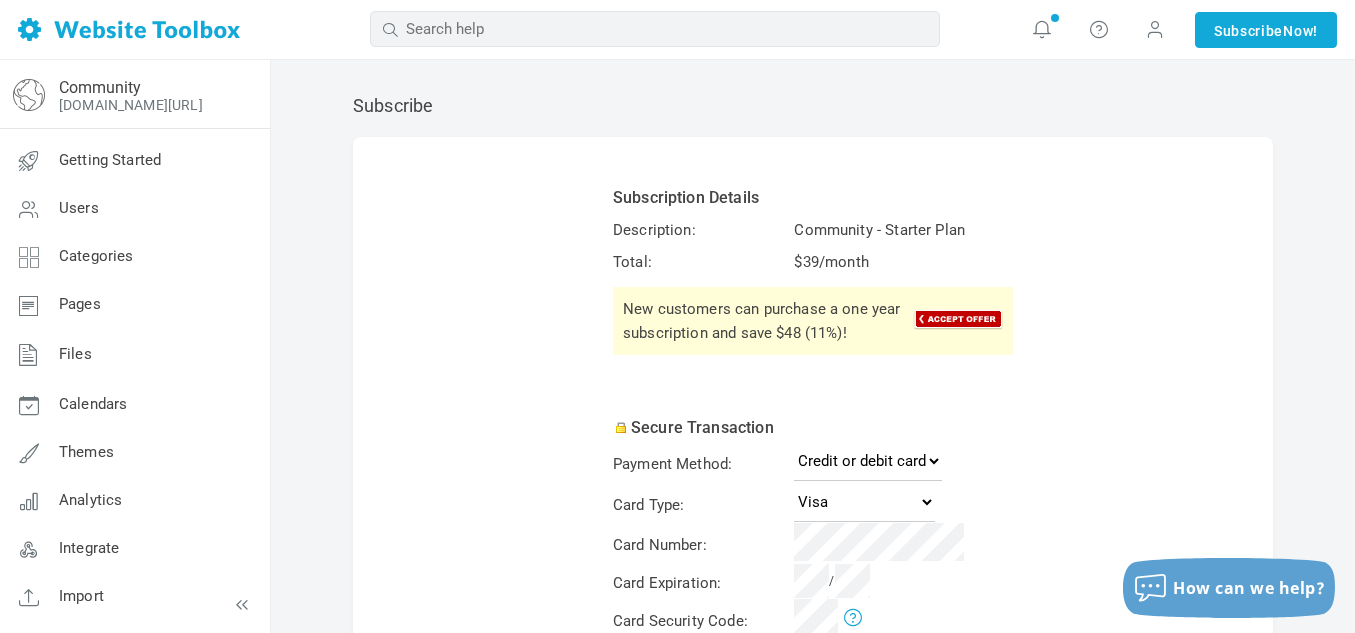 scroll, scrollTop: 18, scrollLeft: 0, axis: vertical 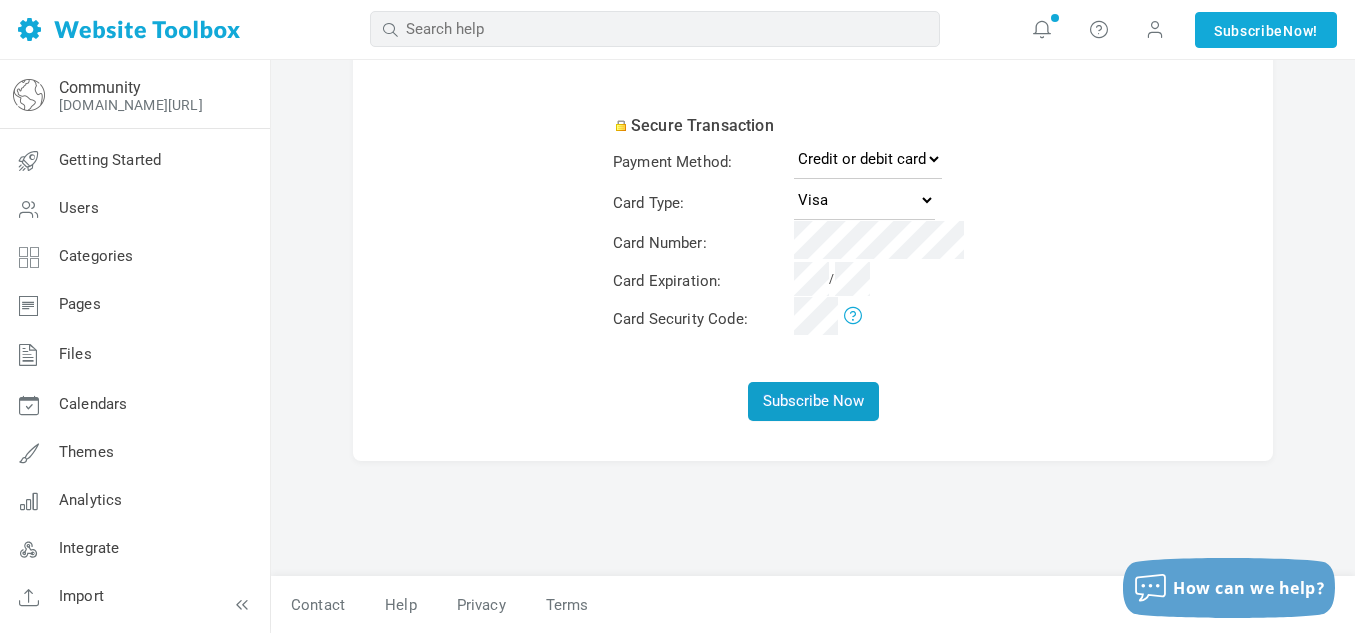 click on "Subscribe Now" at bounding box center [813, 401] 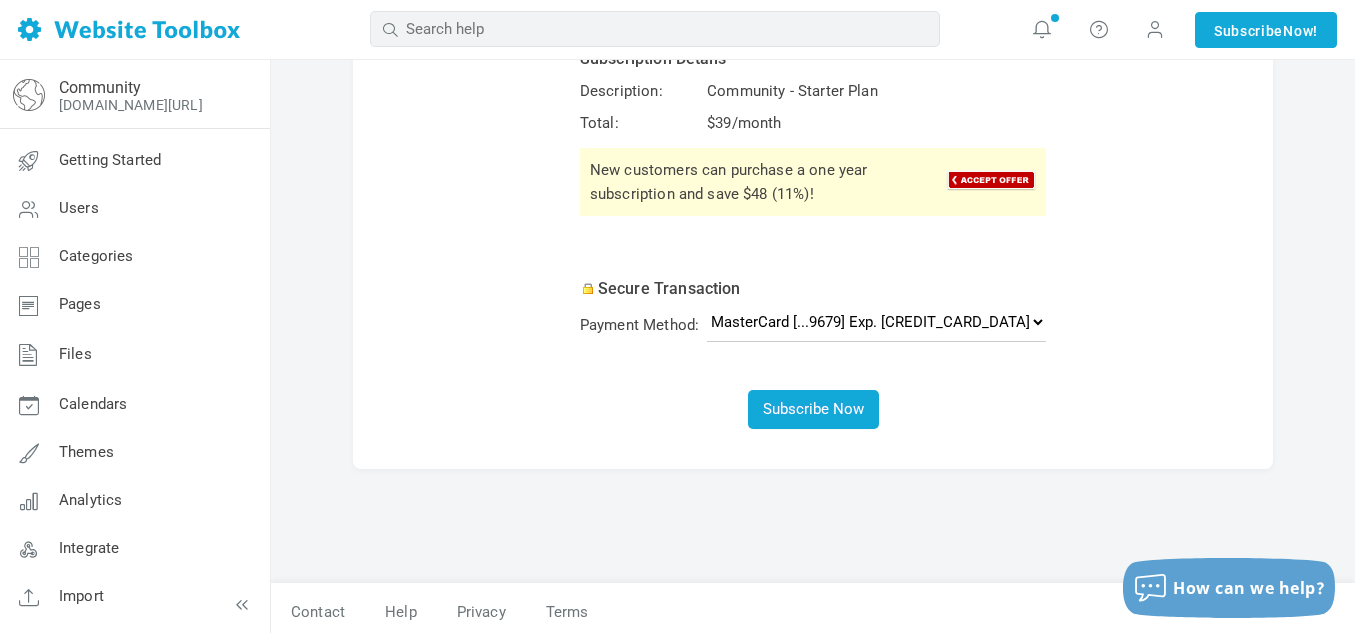 scroll, scrollTop: 300, scrollLeft: 0, axis: vertical 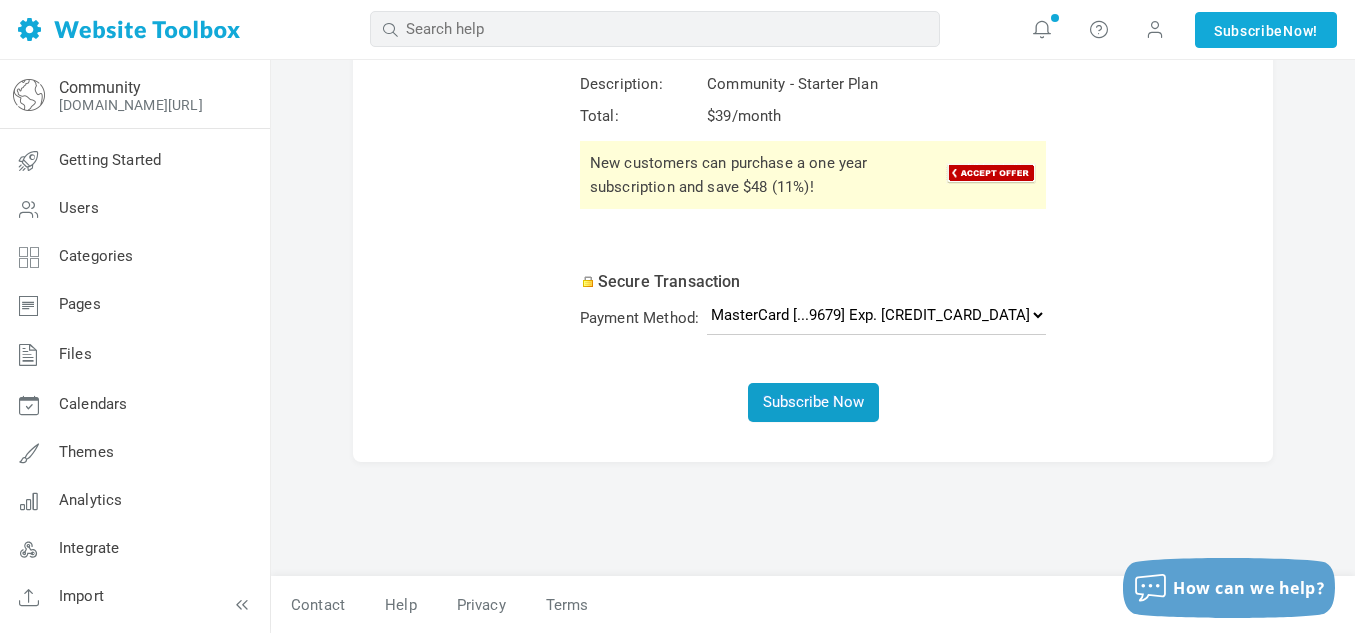 click on "Subscribe Now" at bounding box center (813, 402) 